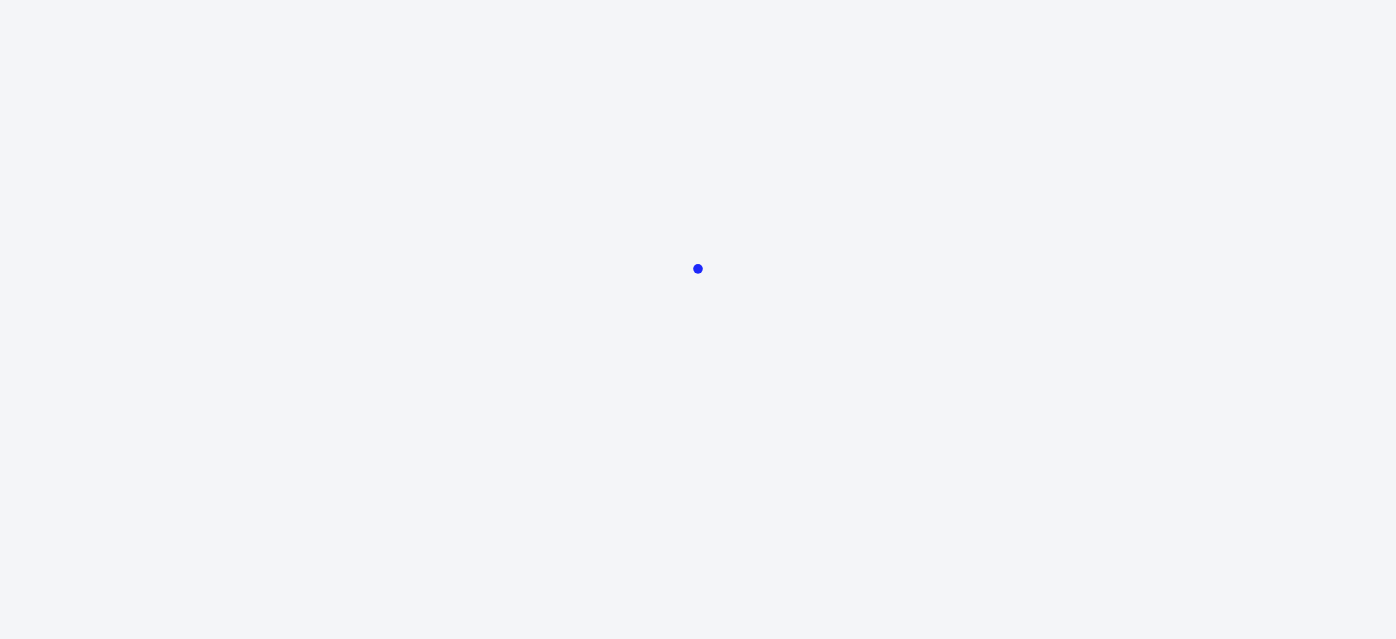 scroll, scrollTop: 0, scrollLeft: 0, axis: both 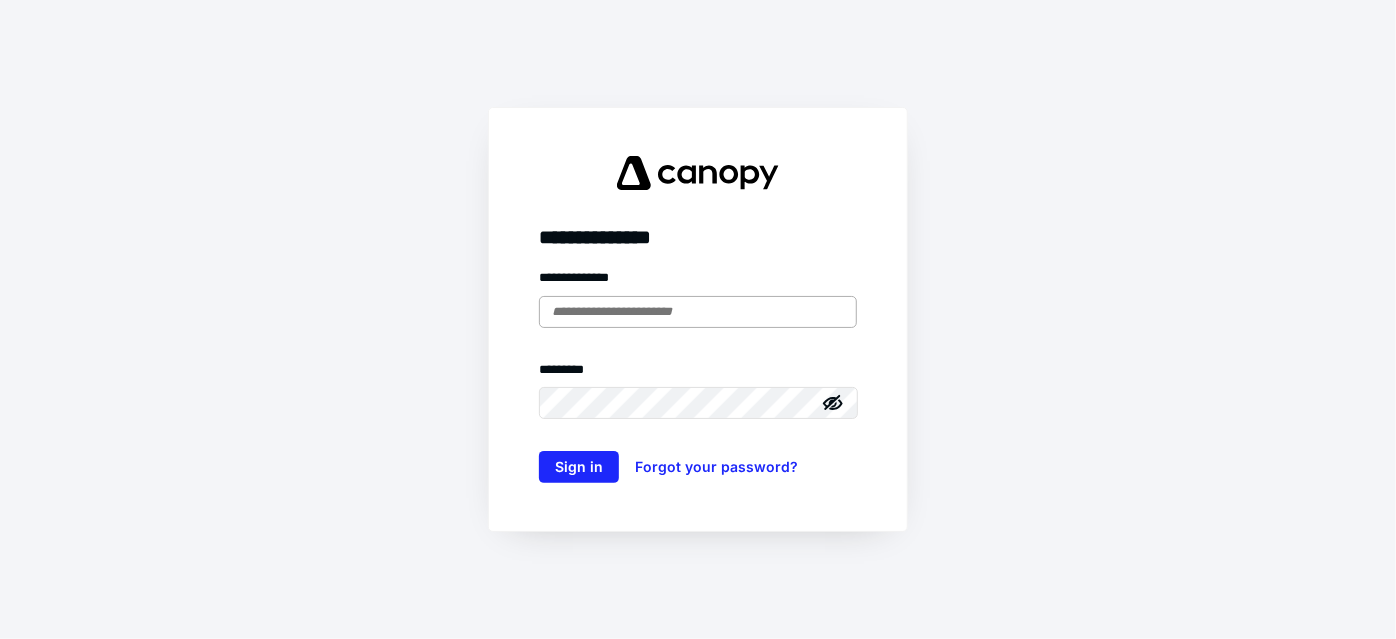 click at bounding box center (698, 312) 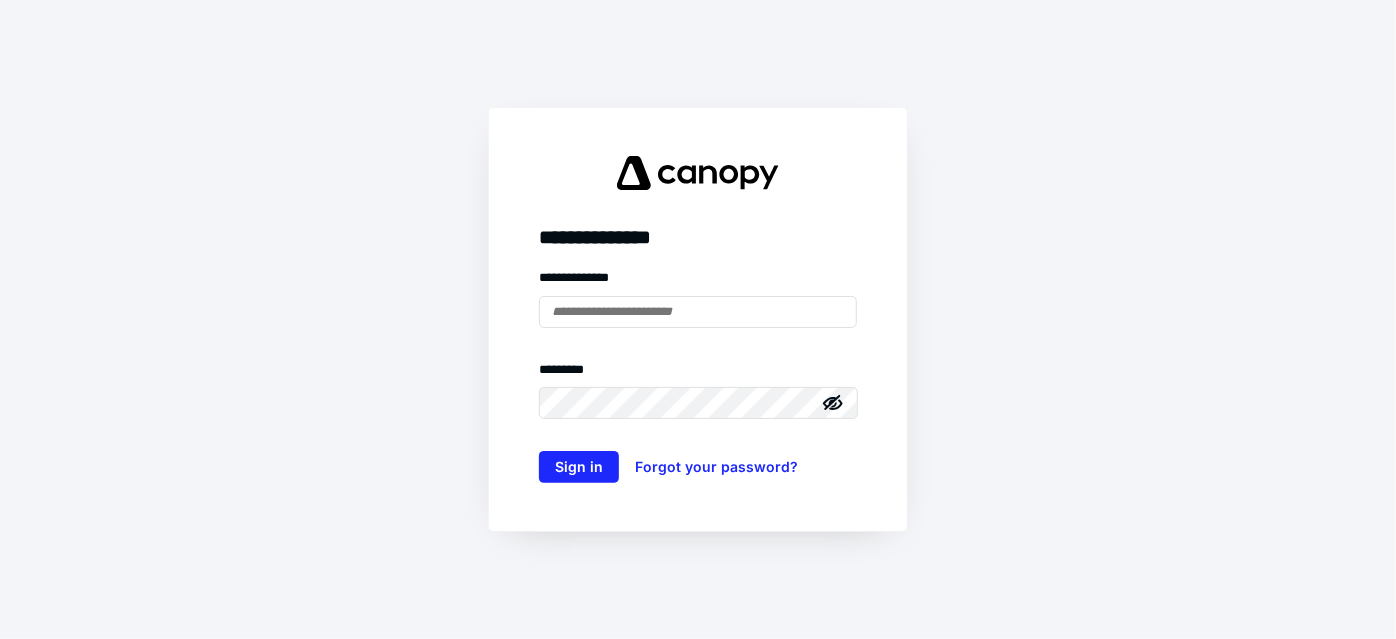 type on "**********" 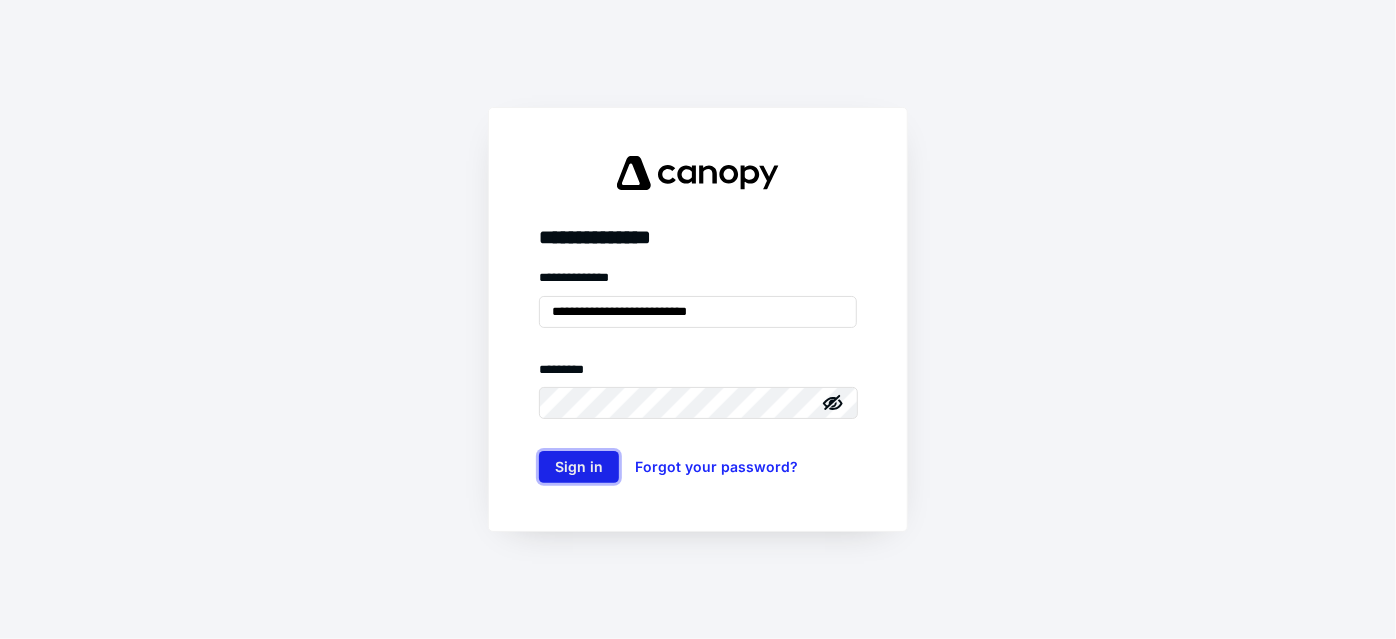 click on "Sign in" at bounding box center [579, 467] 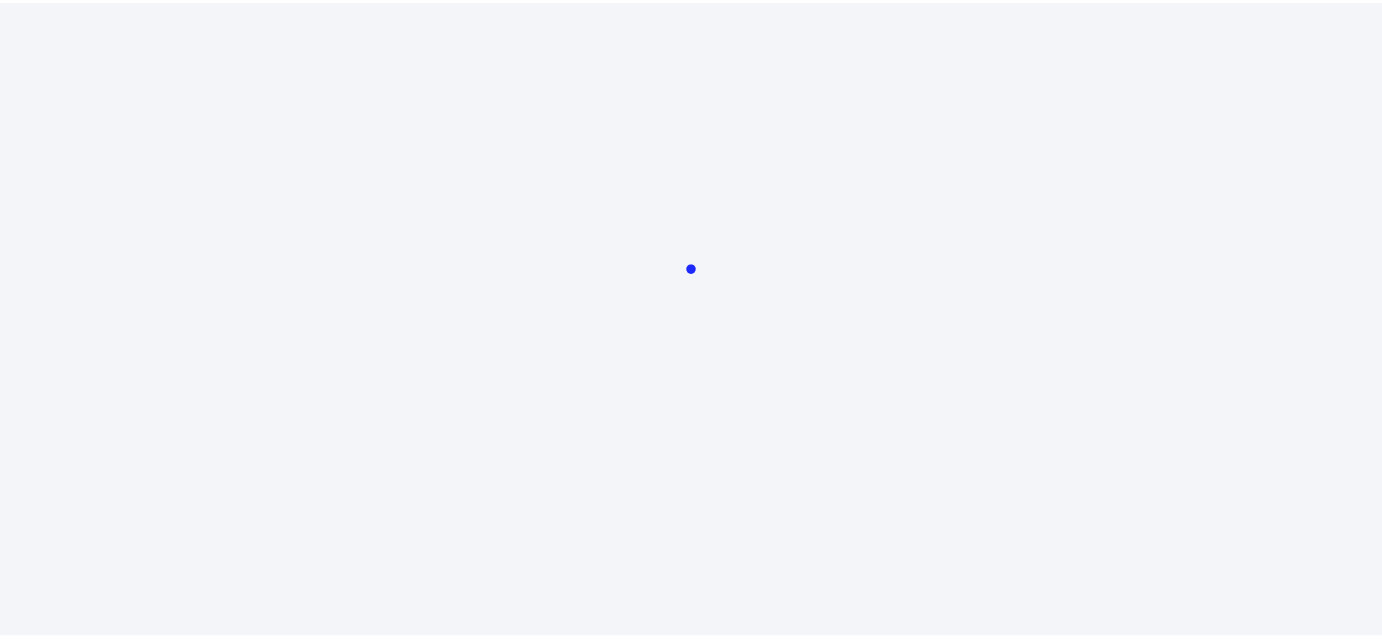 scroll, scrollTop: 0, scrollLeft: 0, axis: both 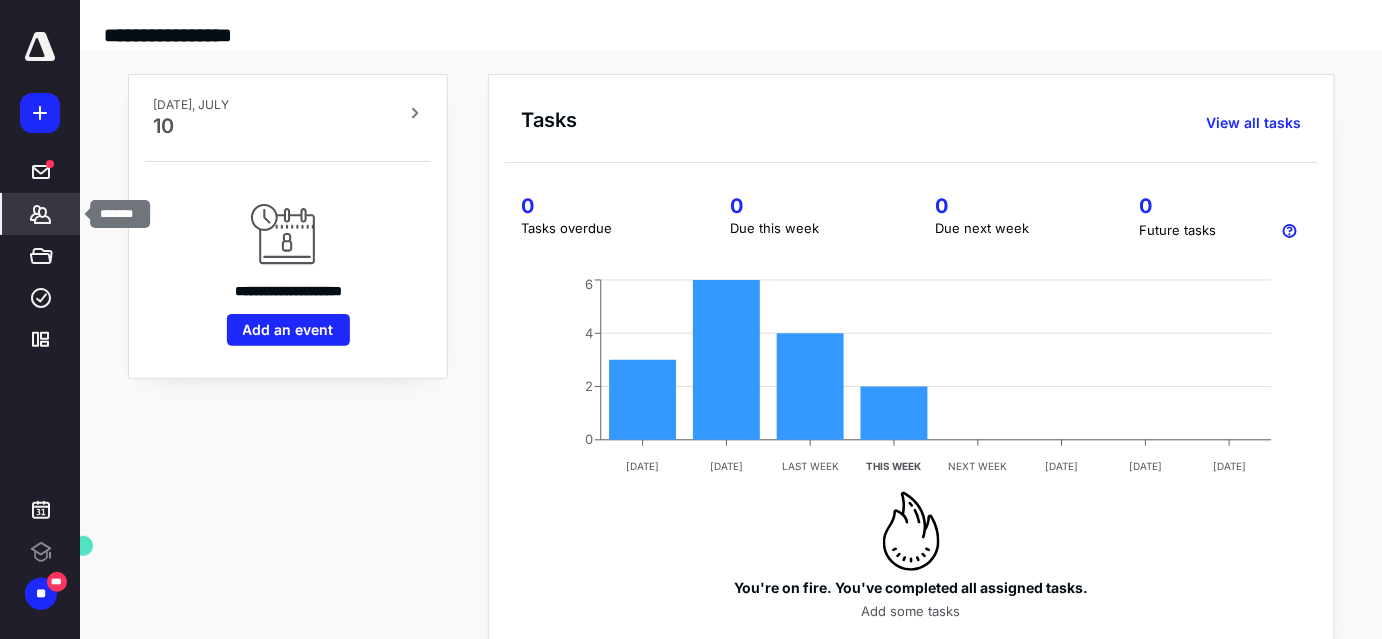 click 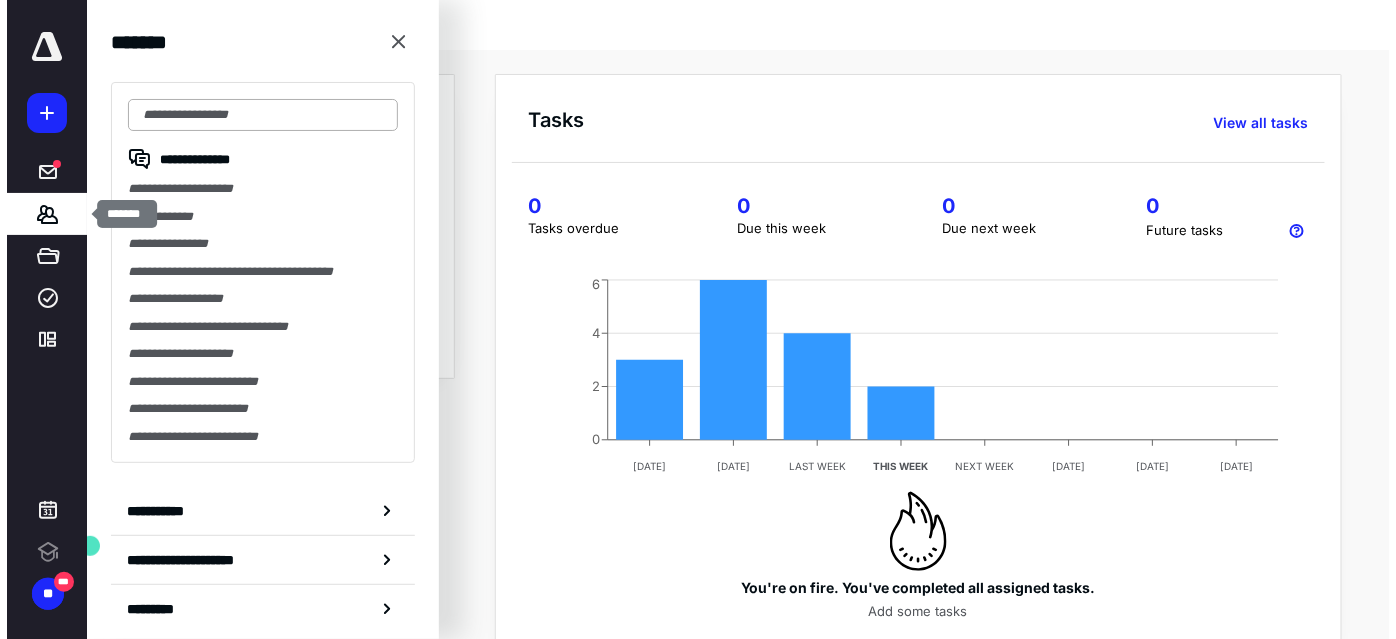 scroll, scrollTop: 0, scrollLeft: 0, axis: both 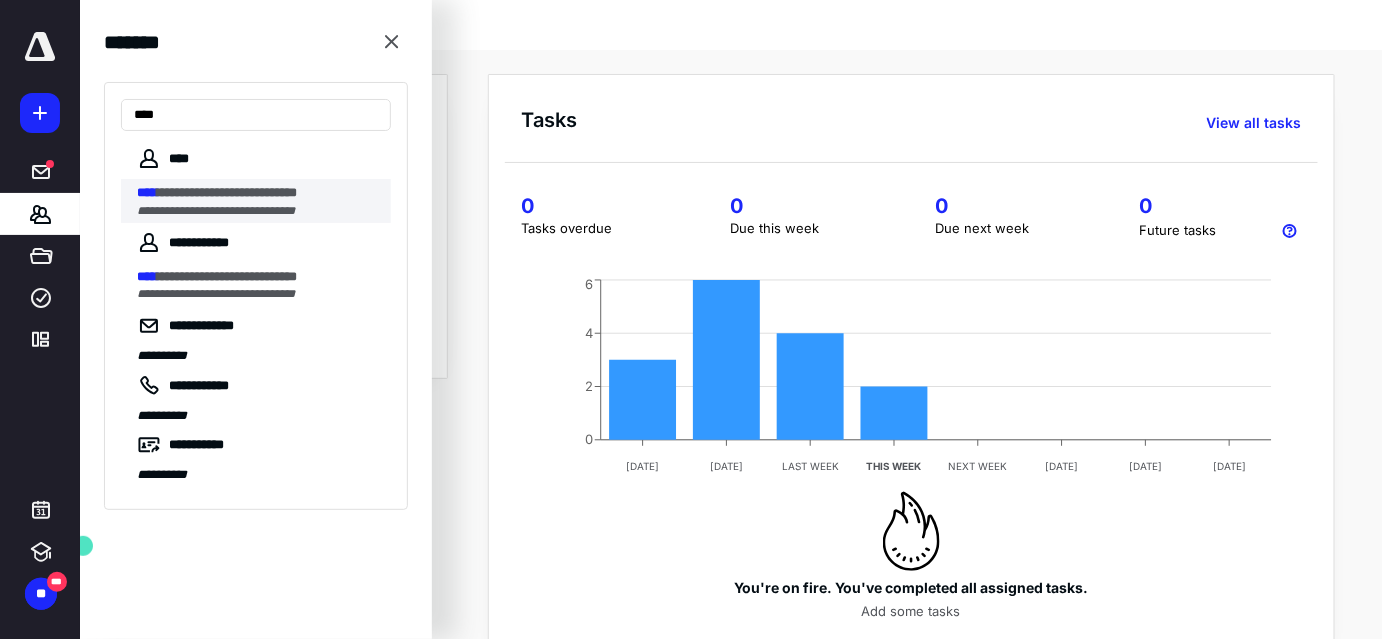 type on "****" 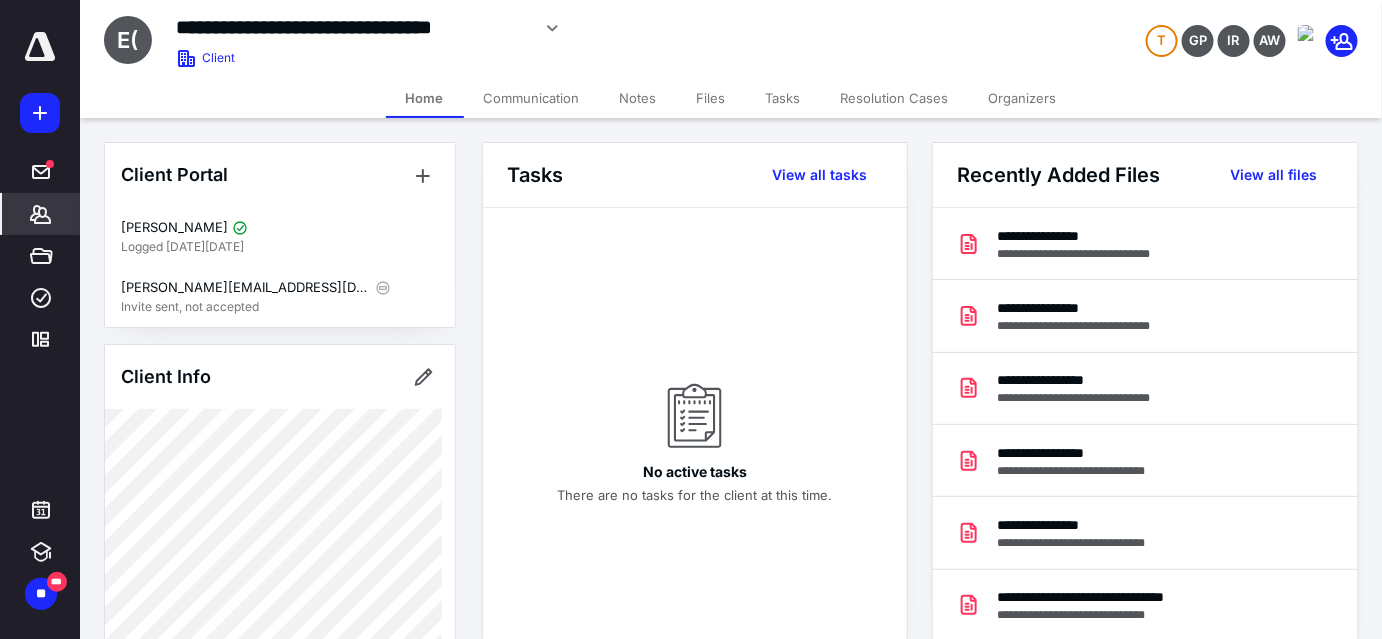 click on "Files" at bounding box center [711, 98] 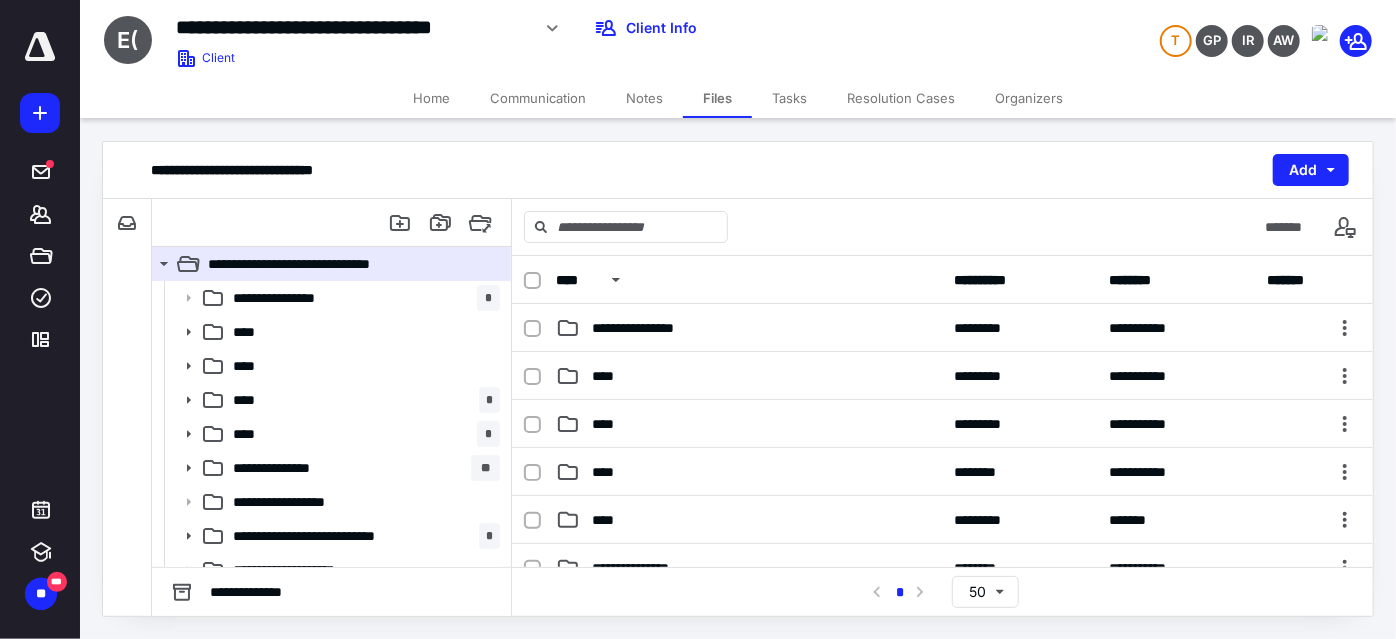 click on "Tasks" at bounding box center [789, 98] 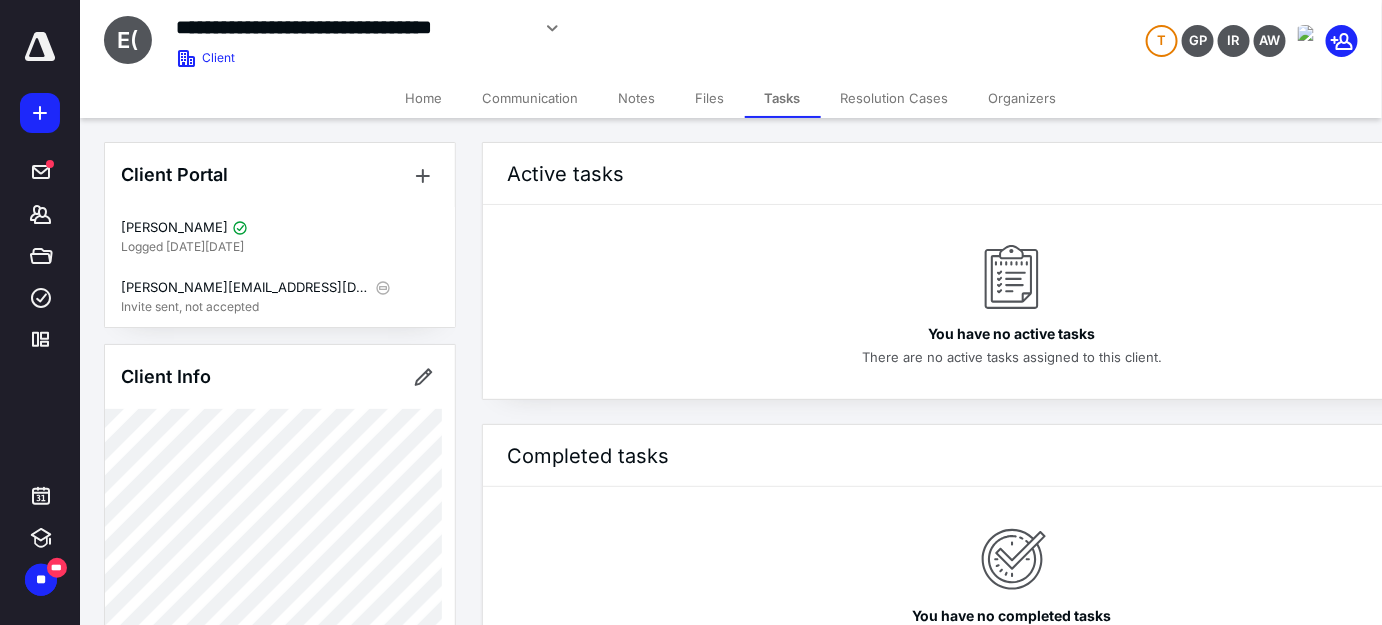 click on "Files" at bounding box center (710, 98) 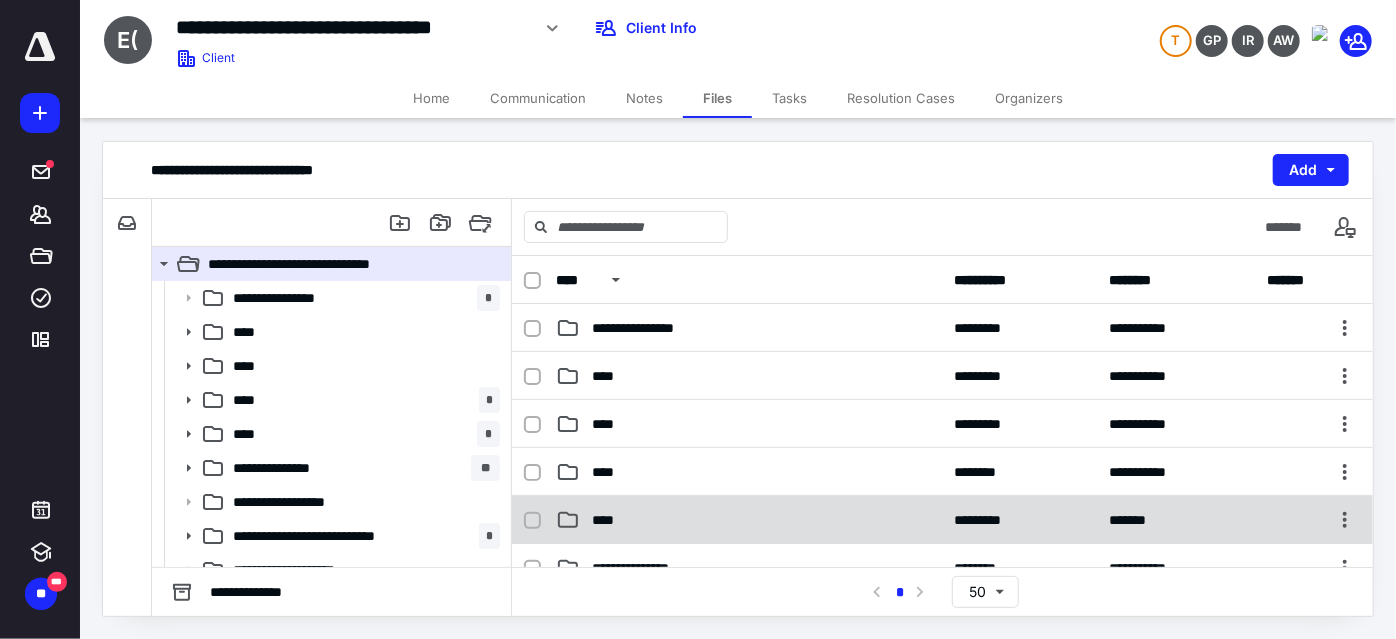 click on "****" at bounding box center (749, 520) 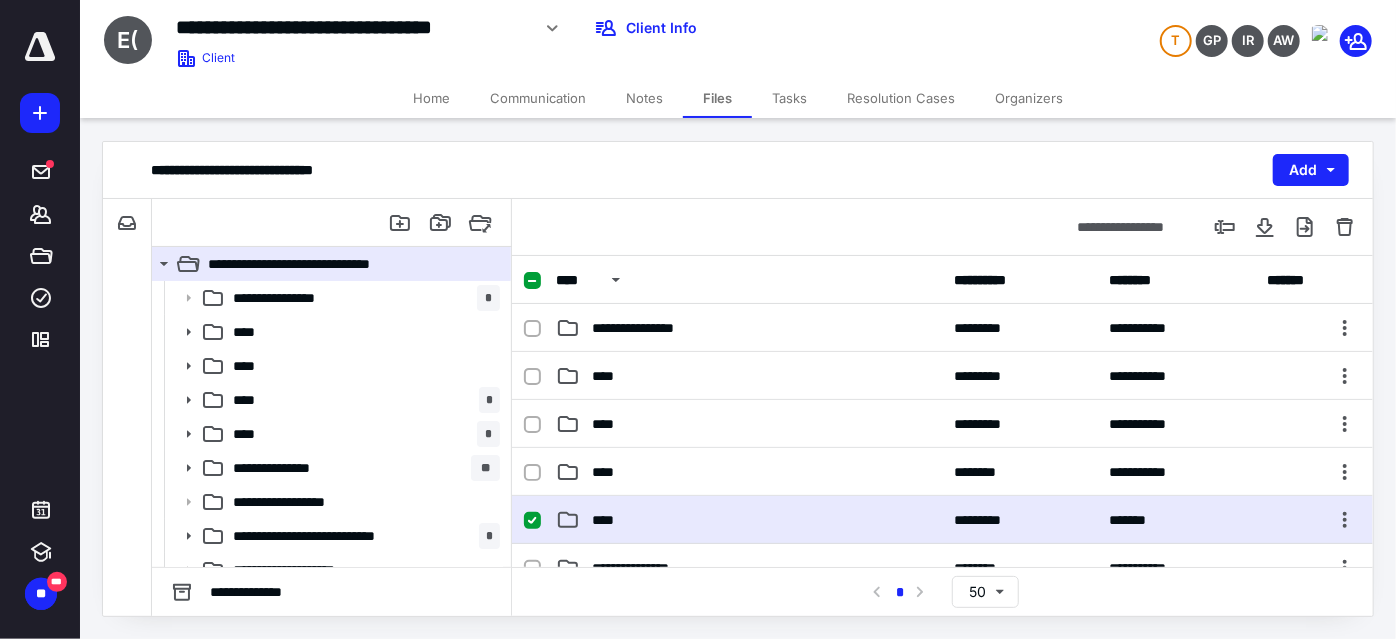 click on "****" at bounding box center [749, 520] 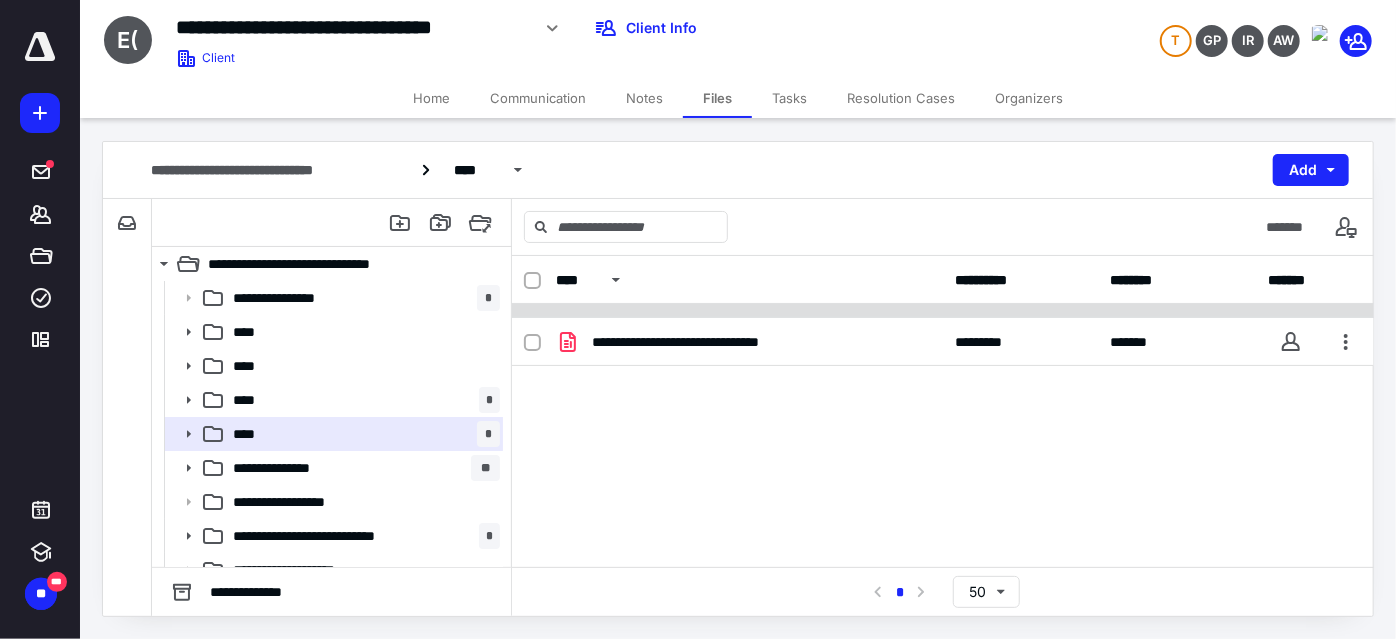 scroll, scrollTop: 0, scrollLeft: 0, axis: both 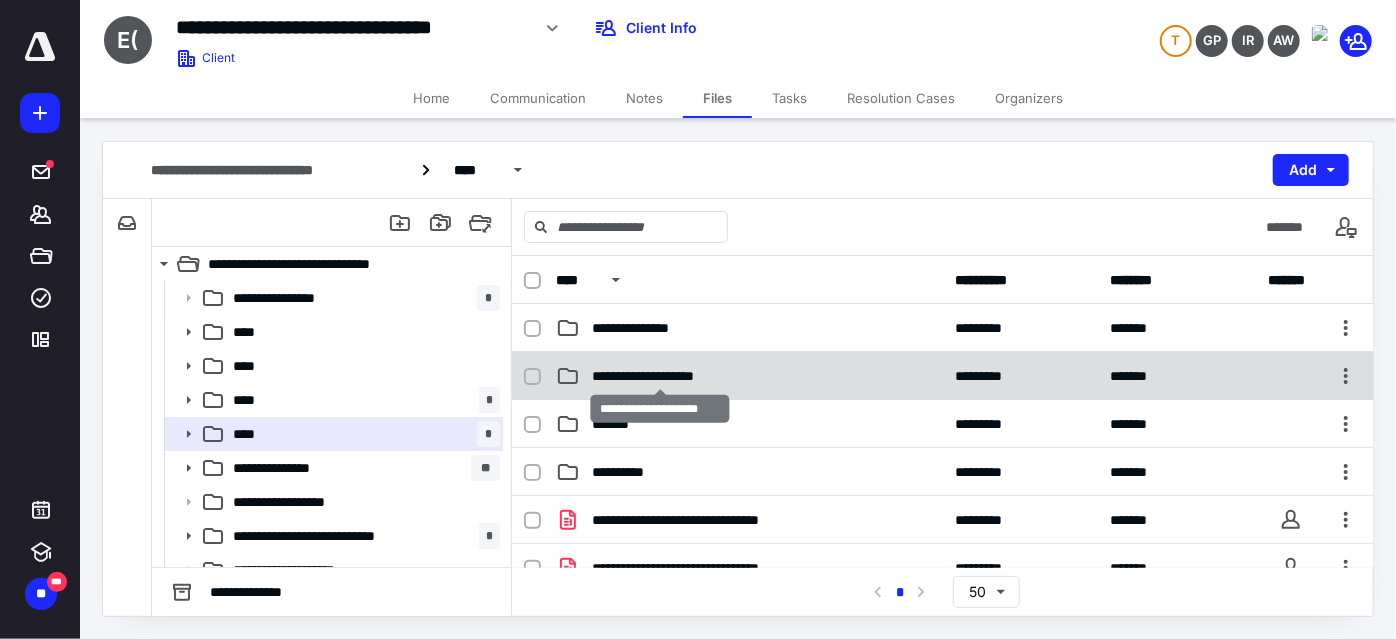 click on "**********" at bounding box center (660, 376) 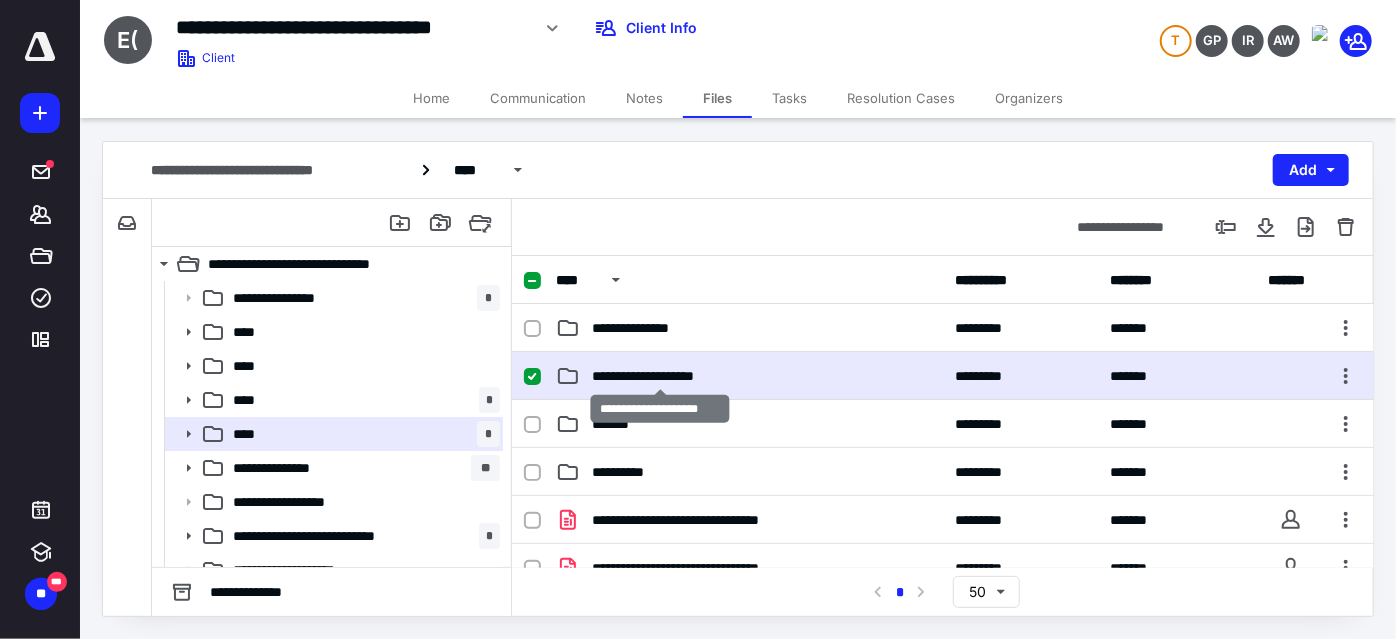 click on "**********" at bounding box center (660, 376) 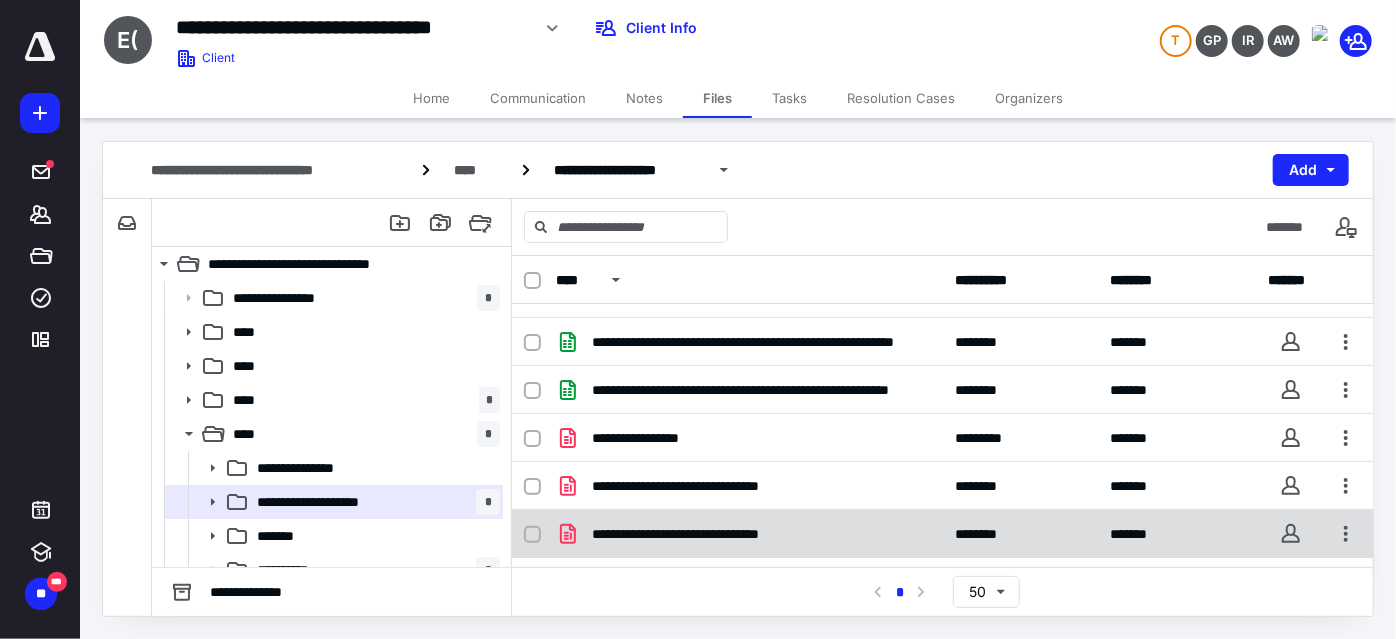 scroll, scrollTop: 0, scrollLeft: 0, axis: both 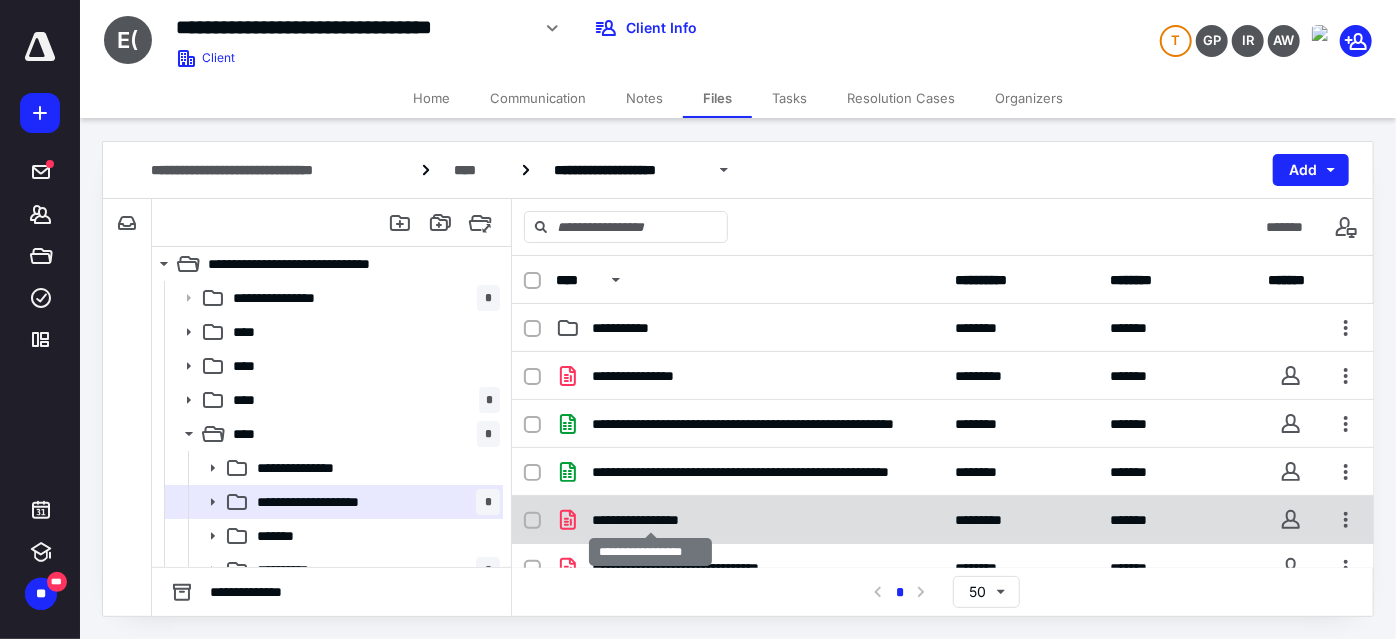 click on "**********" at bounding box center [651, 520] 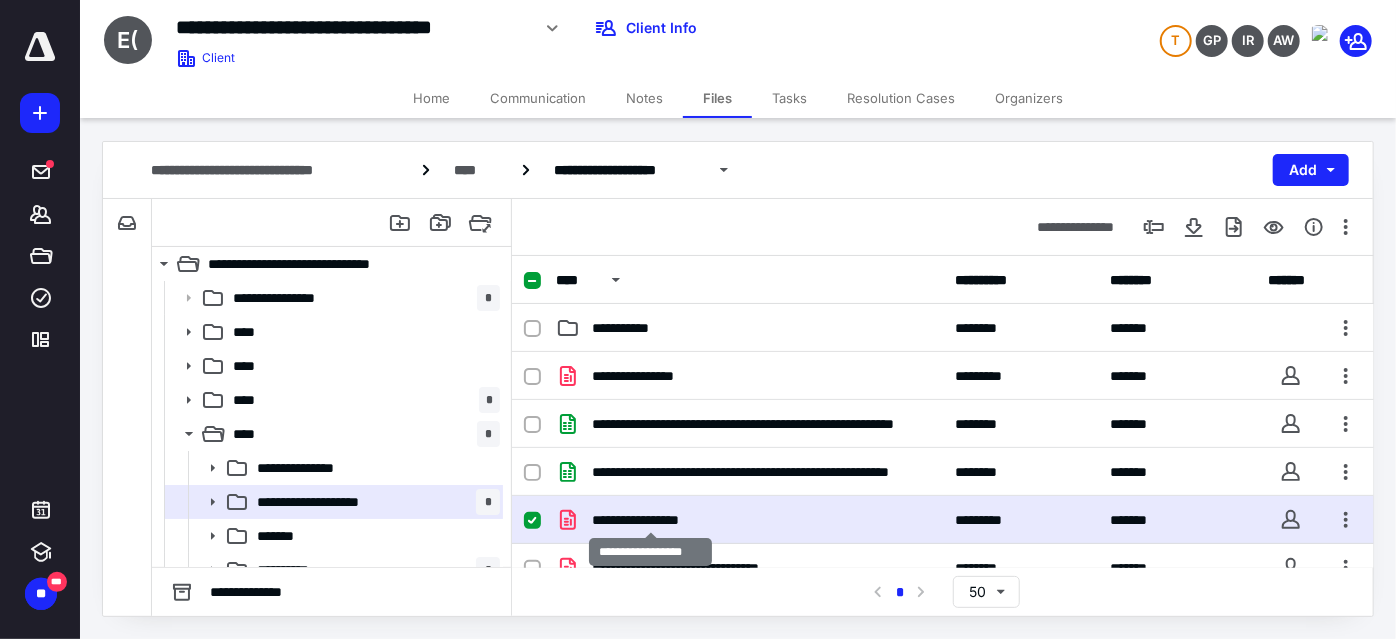 click on "**********" at bounding box center [651, 520] 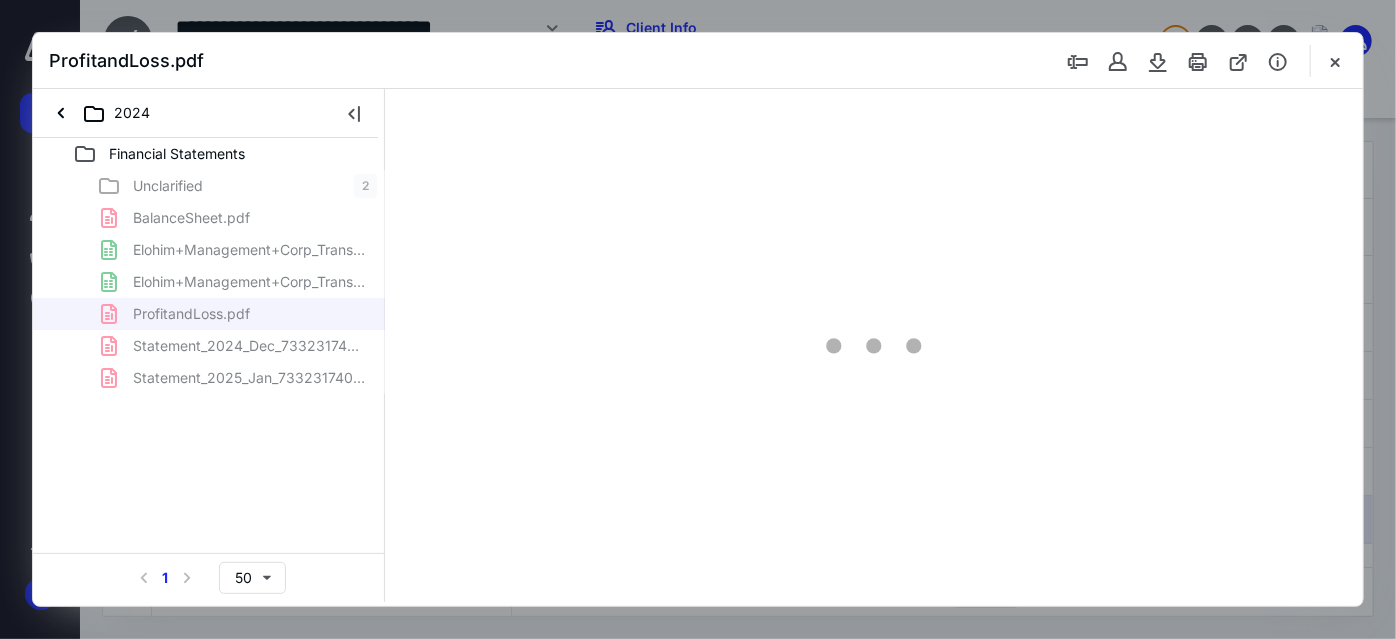 scroll, scrollTop: 0, scrollLeft: 0, axis: both 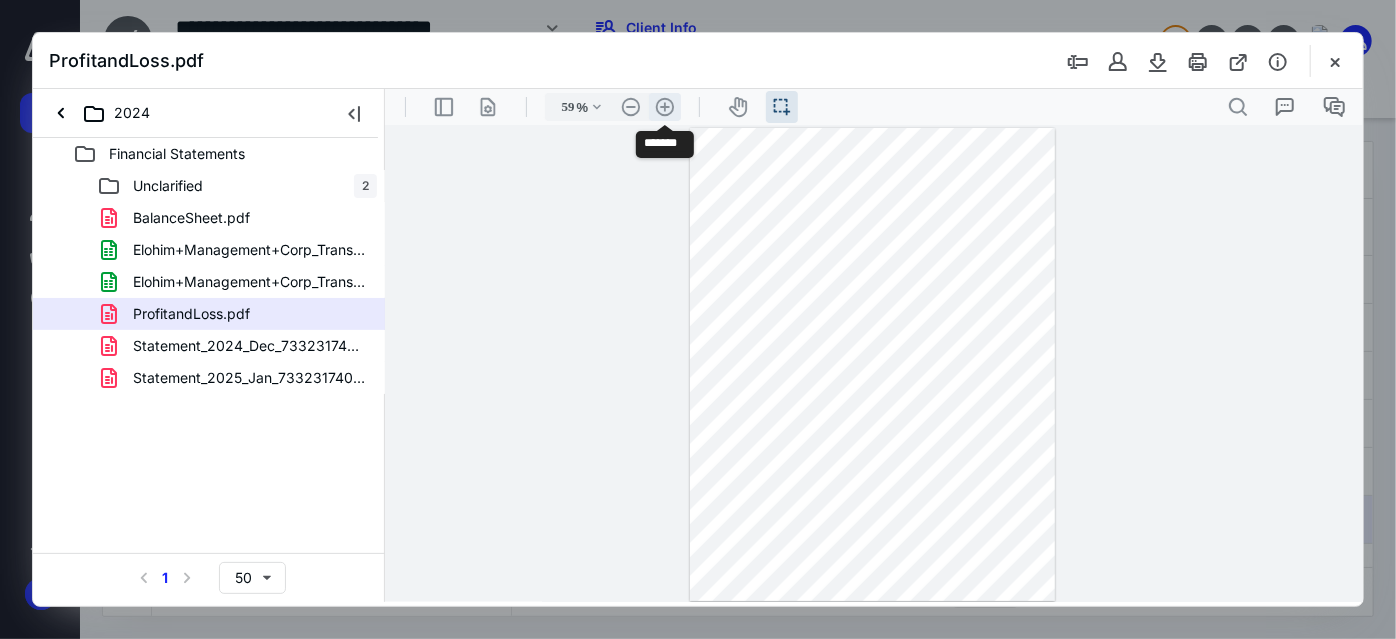 click on ".cls-1{fill:#abb0c4;} icon - header - zoom - in - line" at bounding box center (664, 106) 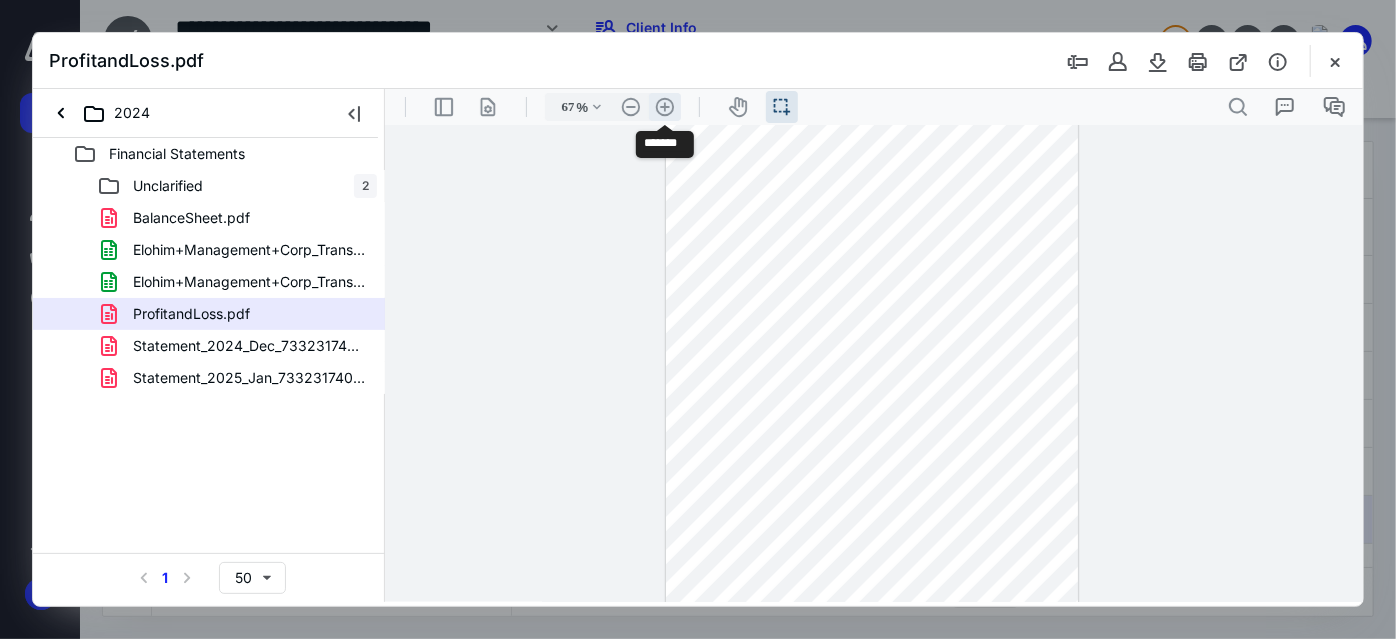 click on ".cls-1{fill:#abb0c4;} icon - header - zoom - in - line" at bounding box center (664, 106) 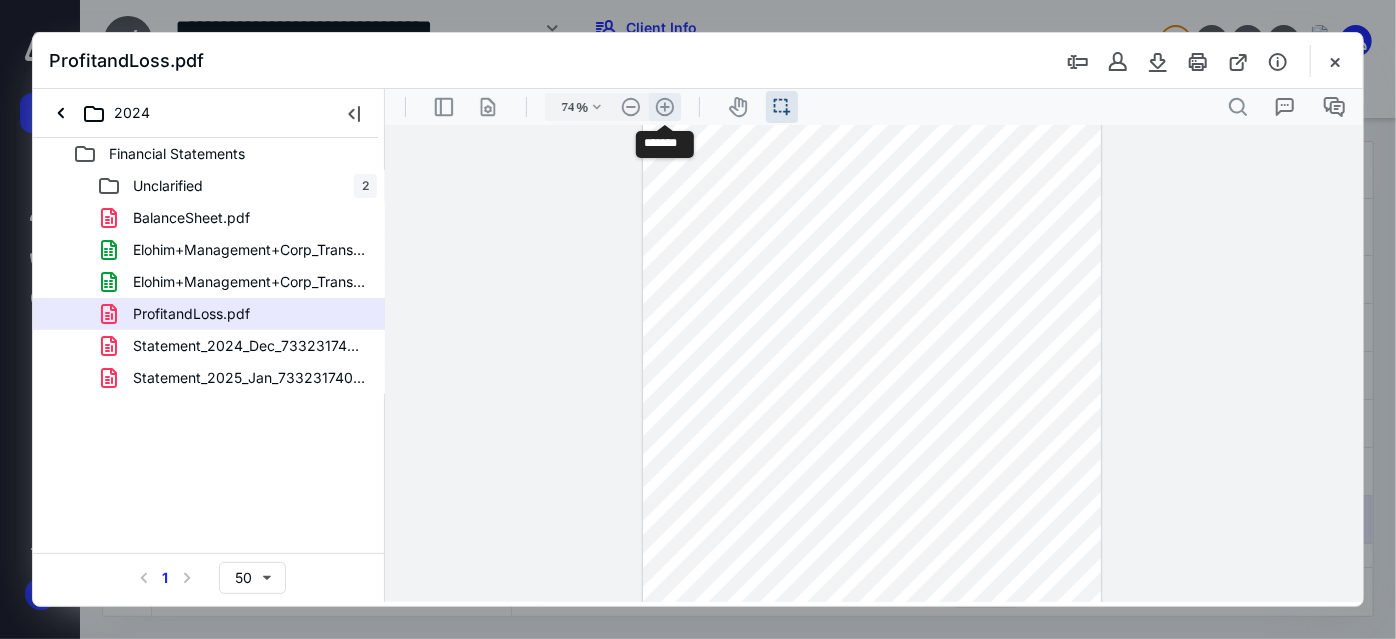 click on ".cls-1{fill:#abb0c4;} icon - header - zoom - in - line" at bounding box center [664, 106] 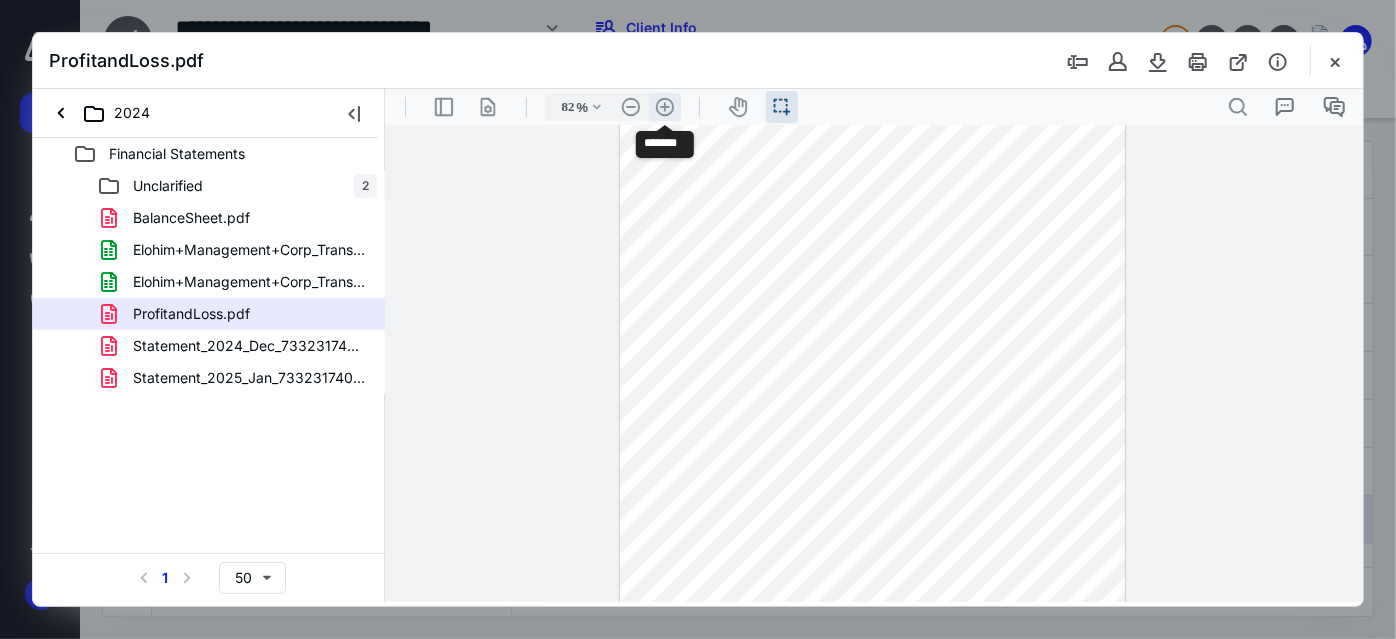scroll, scrollTop: 83, scrollLeft: 0, axis: vertical 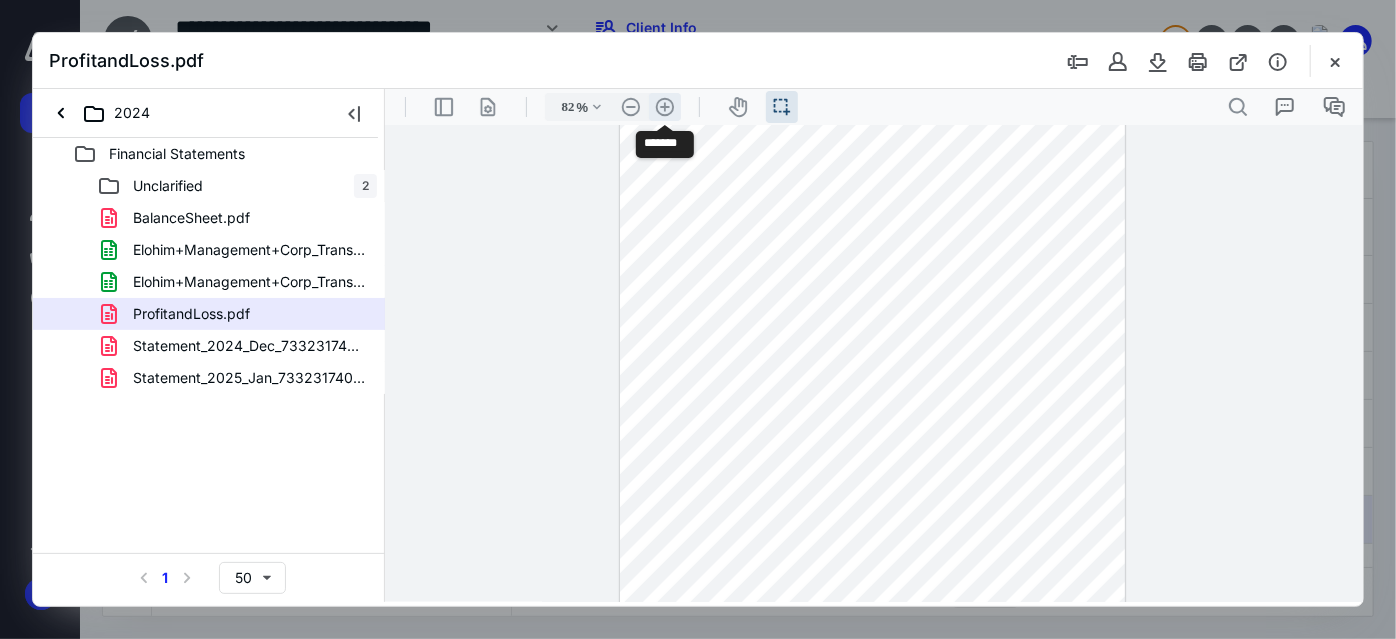click on ".cls-1{fill:#abb0c4;} icon - header - zoom - in - line" at bounding box center (664, 106) 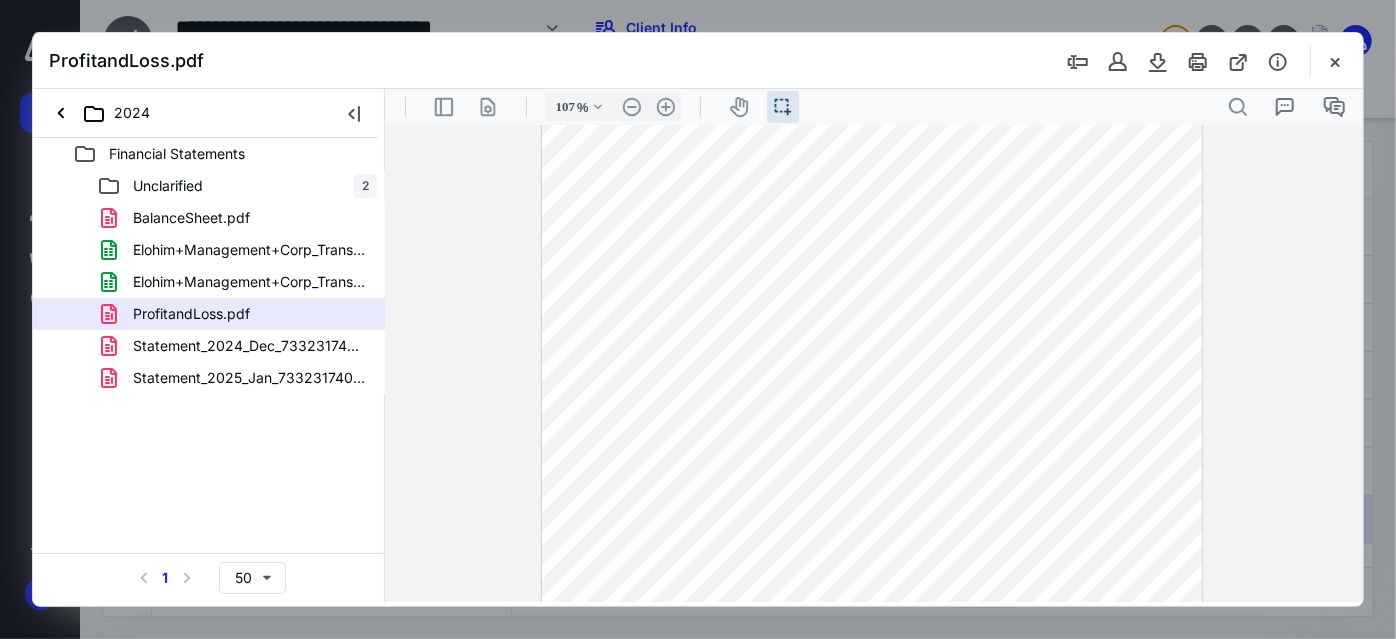 scroll, scrollTop: 0, scrollLeft: 0, axis: both 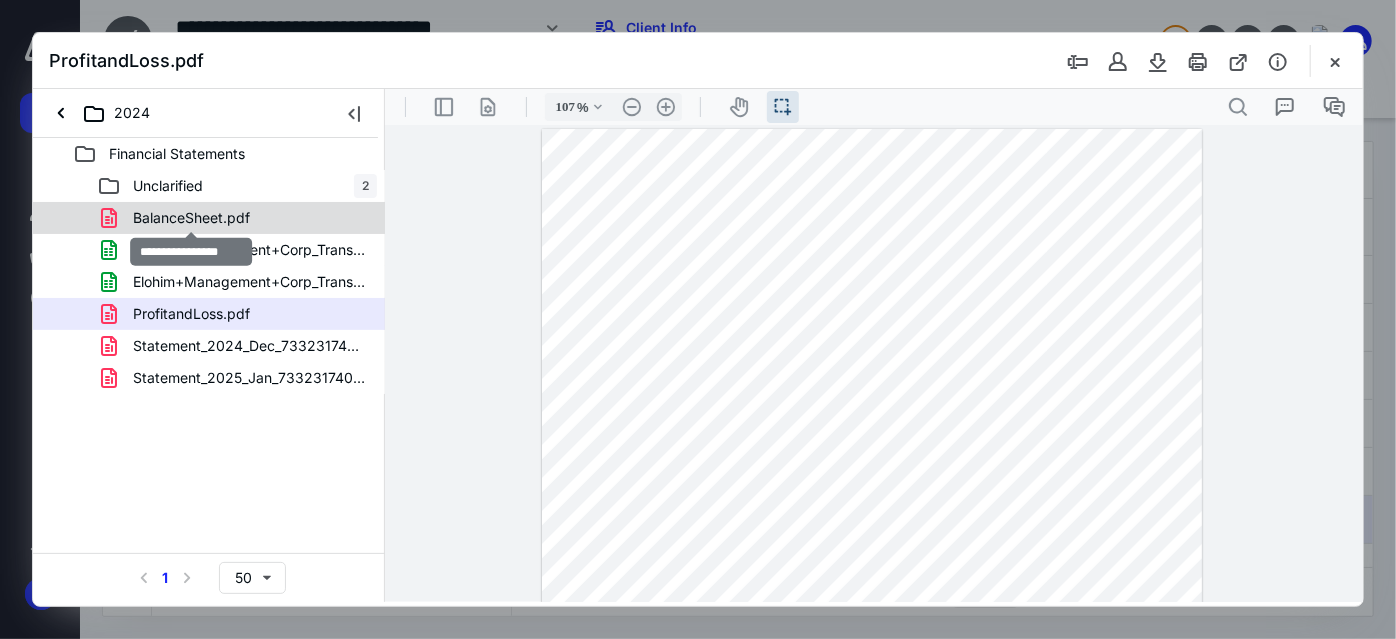 click on "BalanceSheet.pdf" at bounding box center (191, 218) 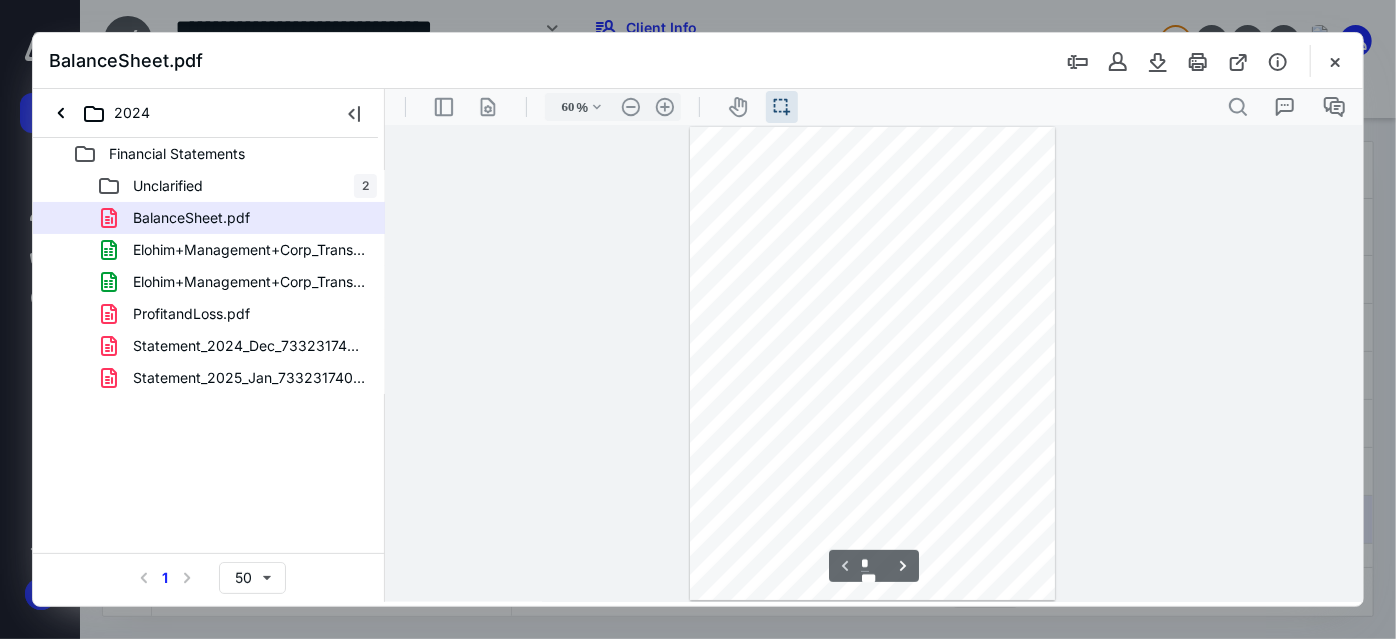 scroll, scrollTop: 37, scrollLeft: 0, axis: vertical 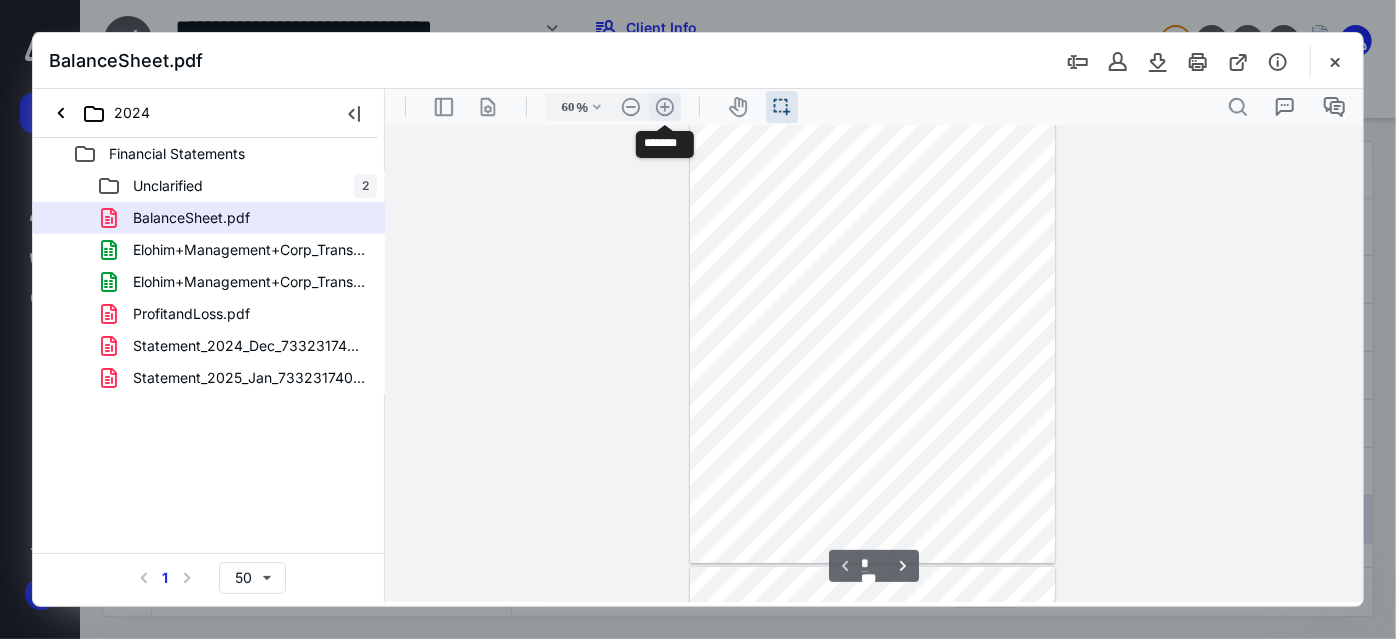 click on ".cls-1{fill:#abb0c4;} icon - header - zoom - in - line" at bounding box center (664, 106) 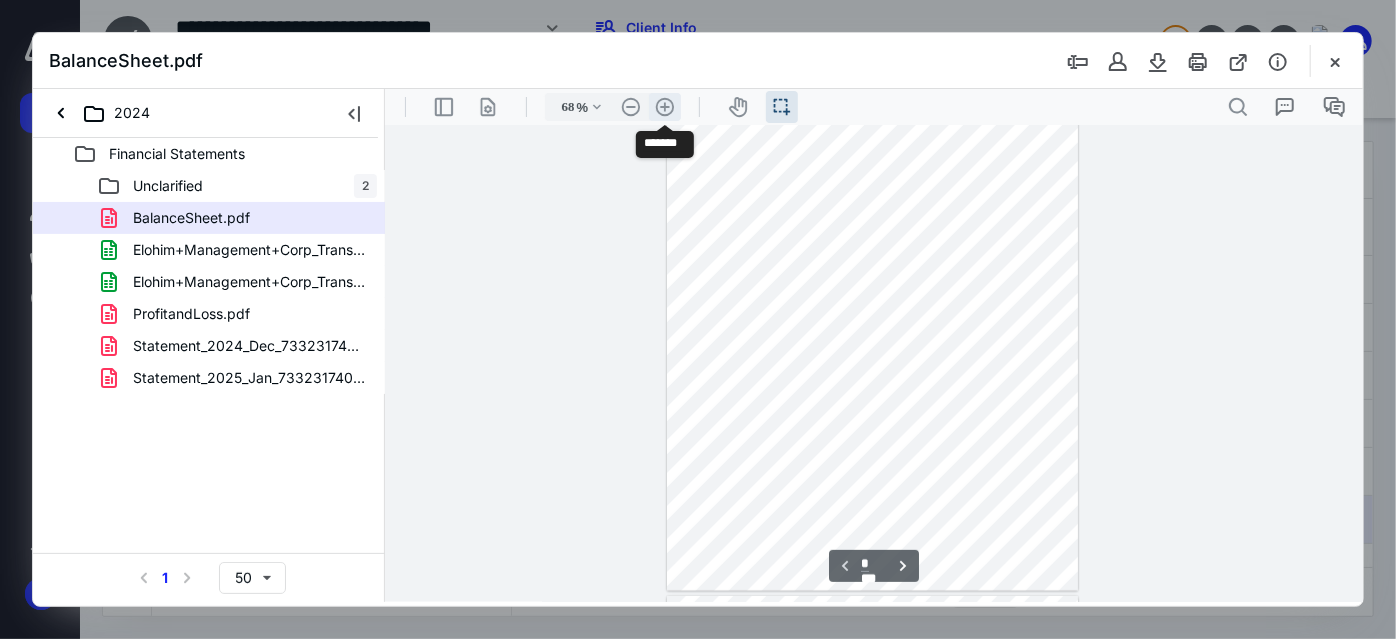 click on ".cls-1{fill:#abb0c4;} icon - header - zoom - in - line" at bounding box center (664, 106) 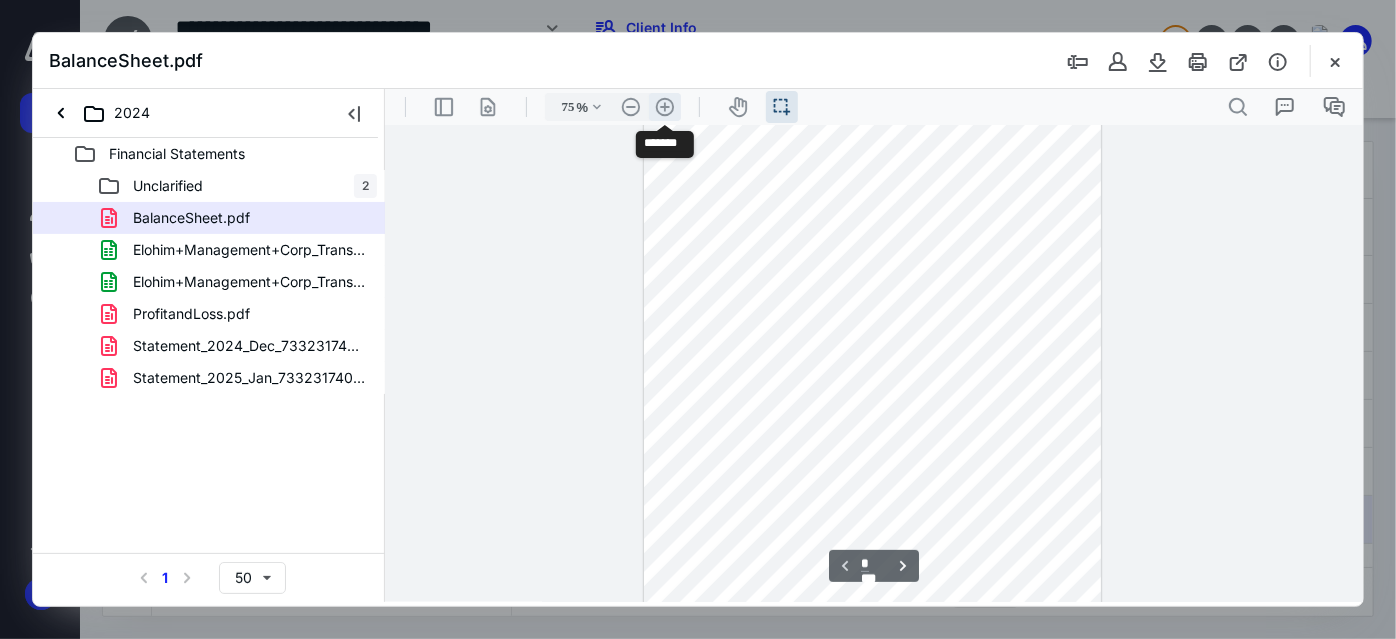 click on ".cls-1{fill:#abb0c4;} icon - header - zoom - in - line" at bounding box center (664, 106) 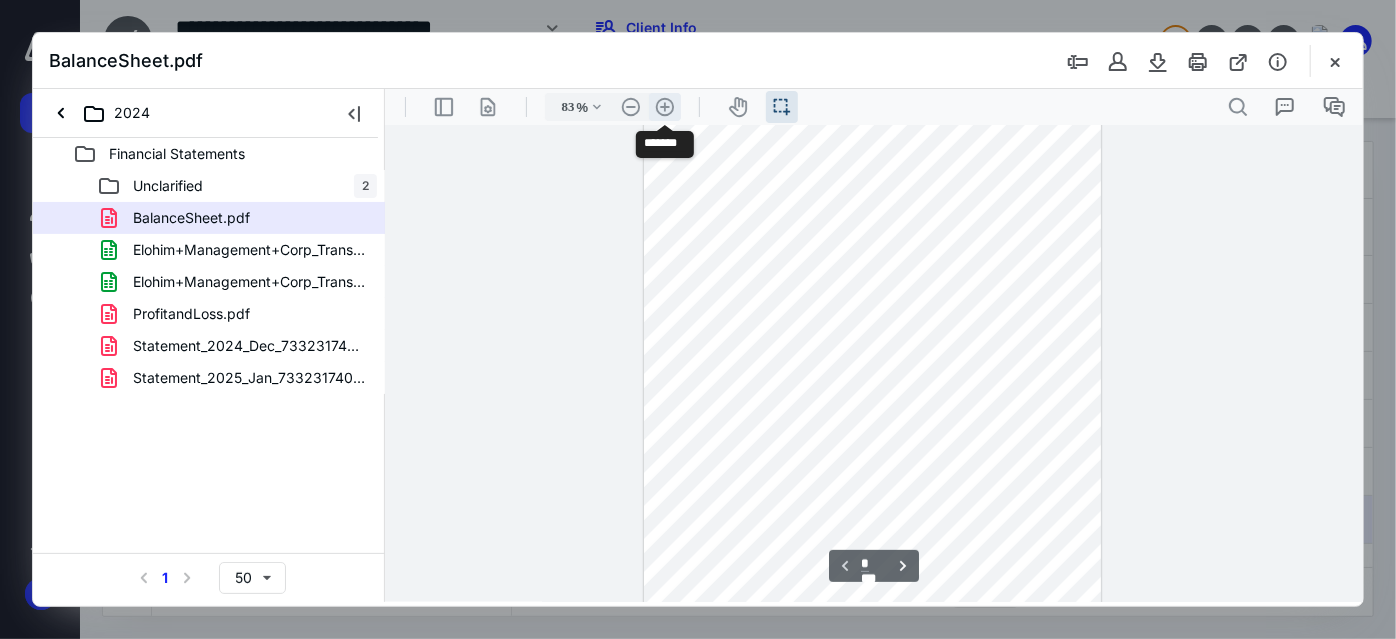 scroll, scrollTop: 136, scrollLeft: 0, axis: vertical 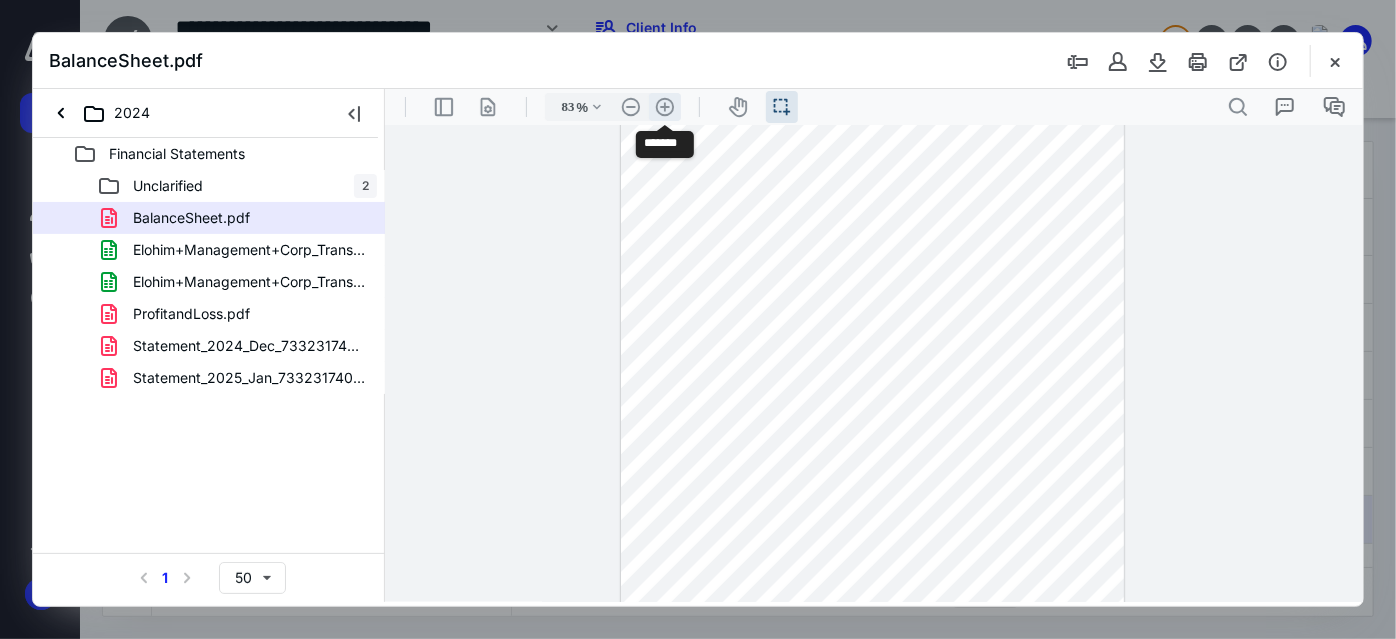 click on ".cls-1{fill:#abb0c4;} icon - header - zoom - in - line" at bounding box center (664, 106) 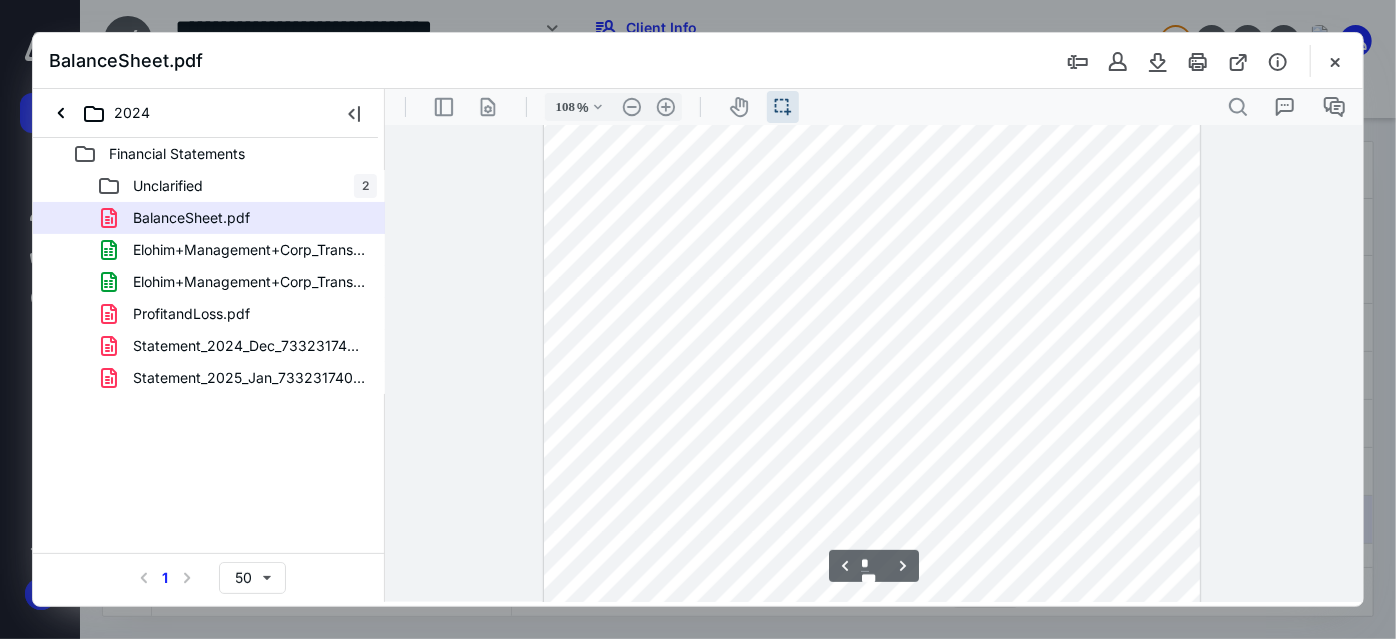 scroll, scrollTop: 1698, scrollLeft: 0, axis: vertical 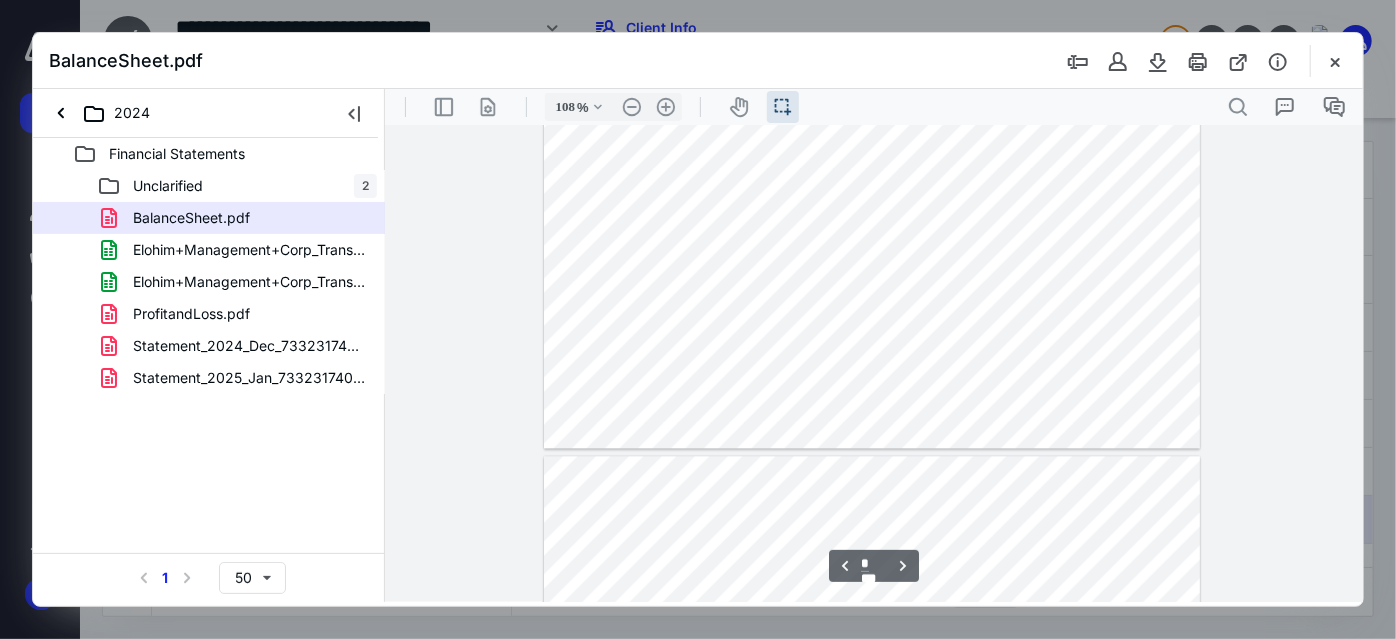 type on "*" 